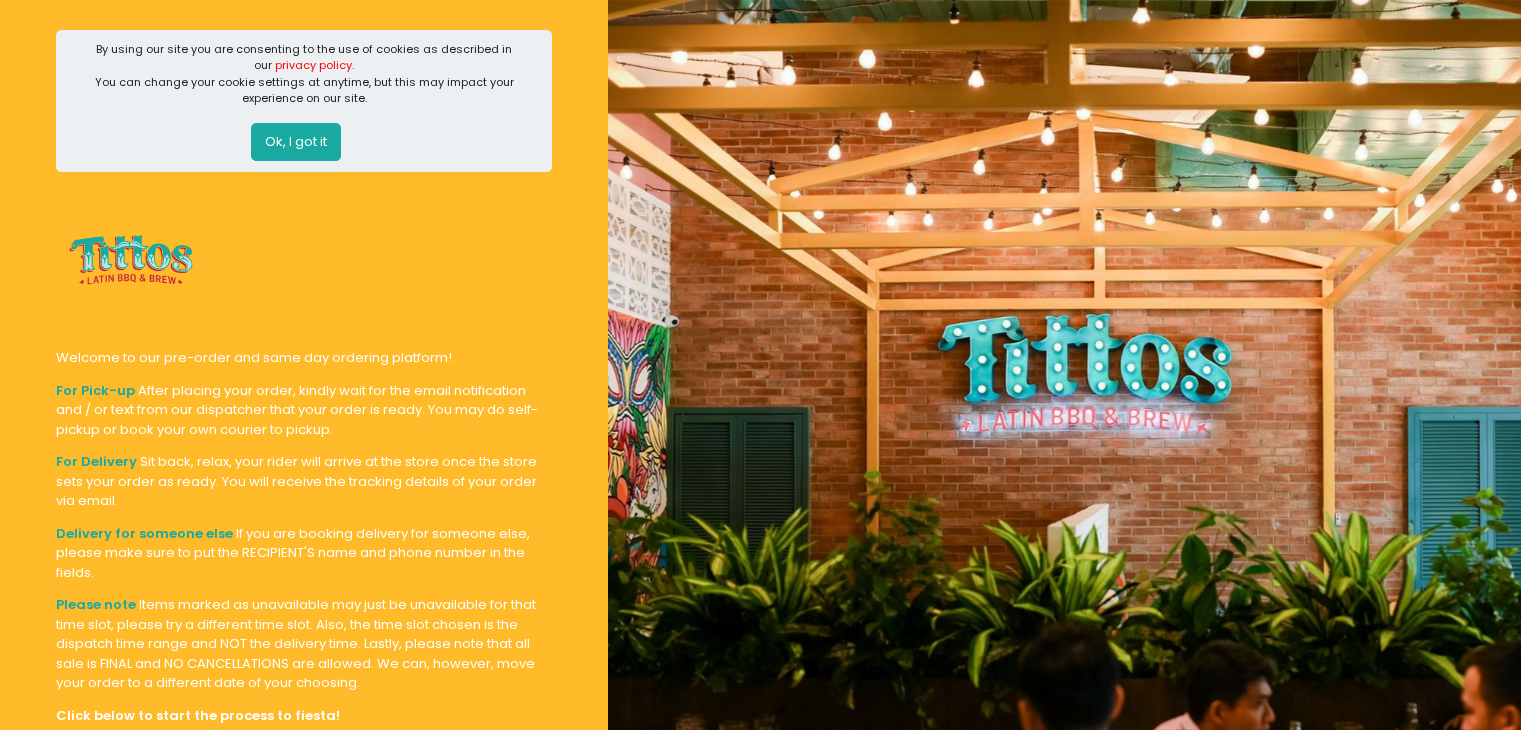 scroll, scrollTop: 172, scrollLeft: 0, axis: vertical 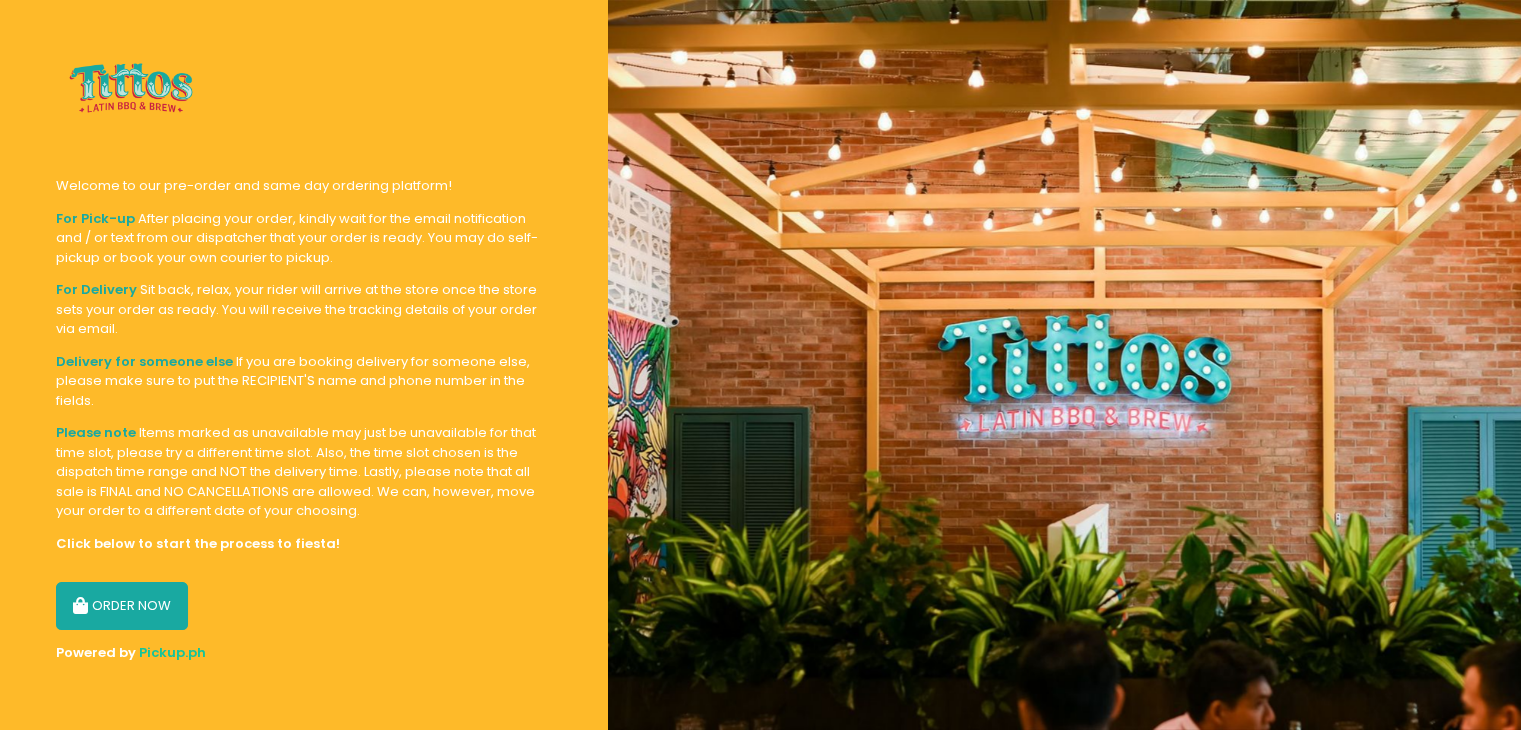 click on "ORDER NOW" at bounding box center (122, 606) 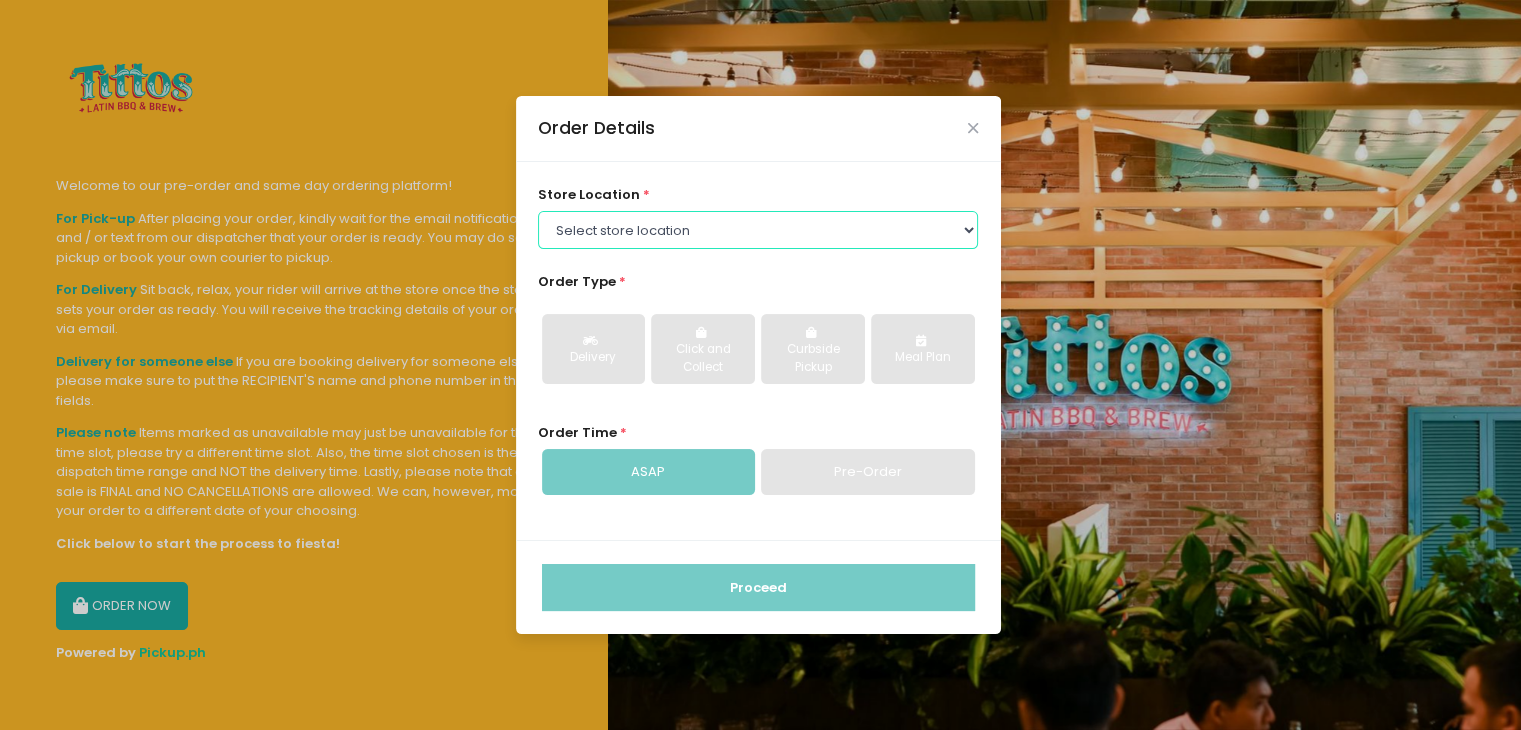click on "Select store location Tittos Latin Bbq and Brew - Kapitolyo  Tittos Latin Bbq and Brew - Greenhills" at bounding box center [758, 230] 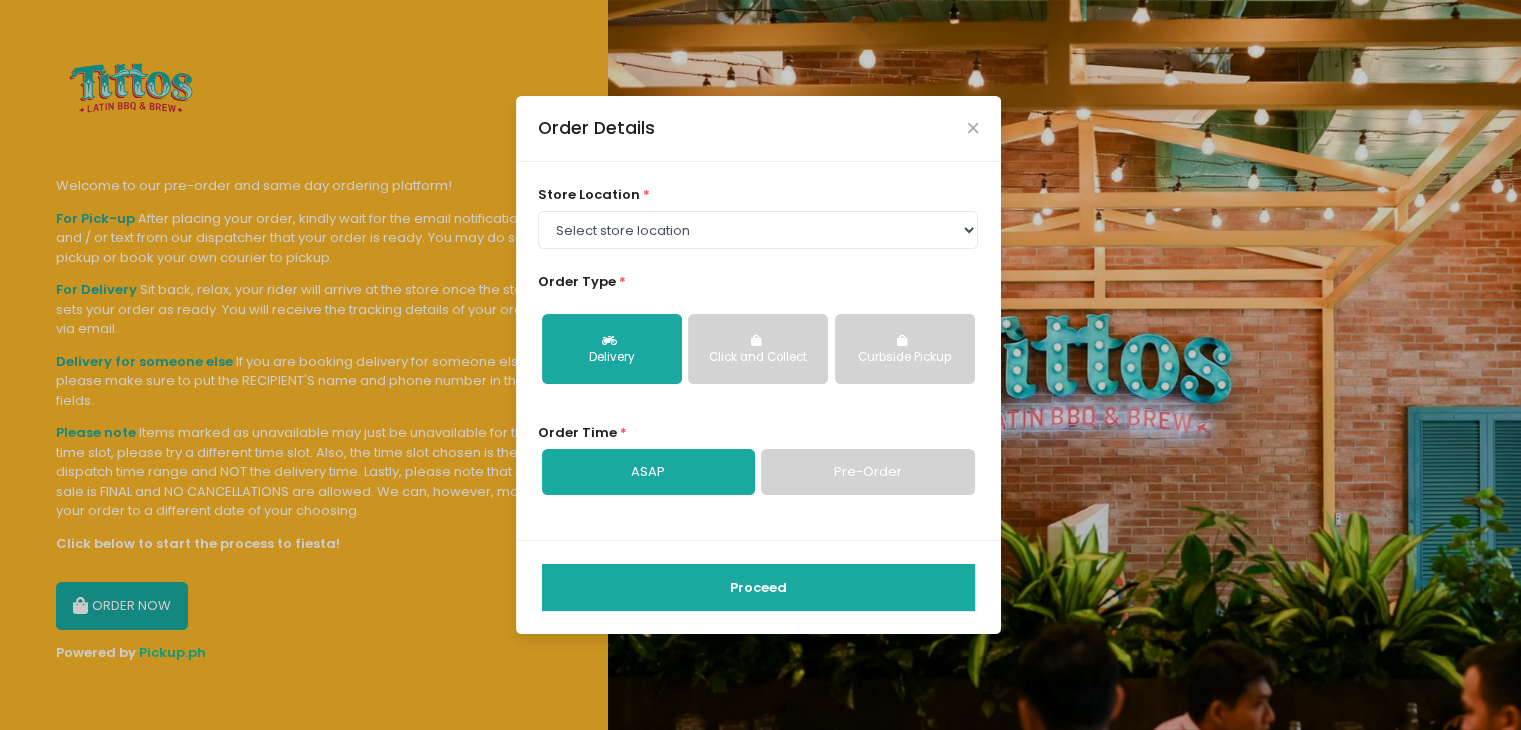 click on "Proceed" at bounding box center [758, 588] 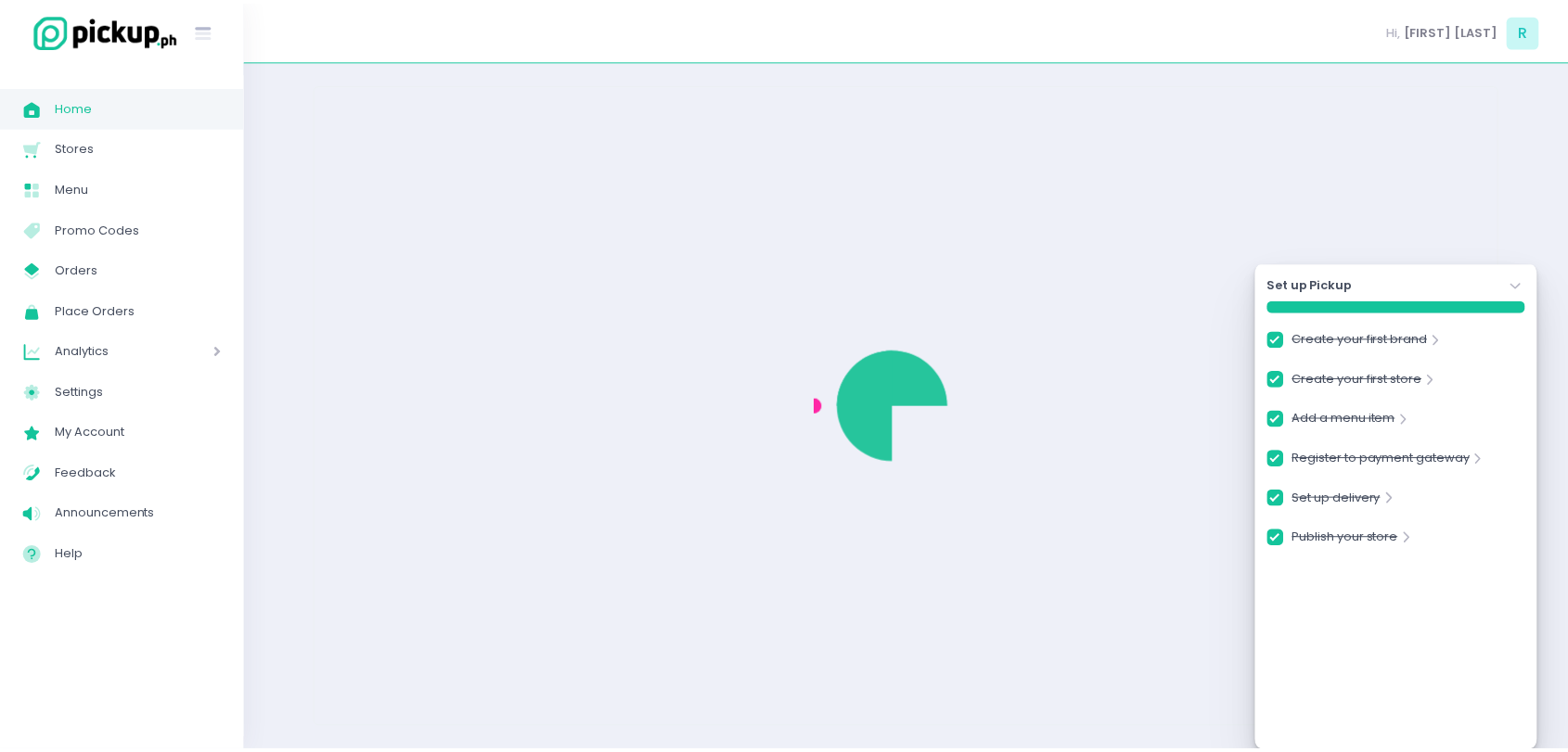 scroll, scrollTop: 0, scrollLeft: 0, axis: both 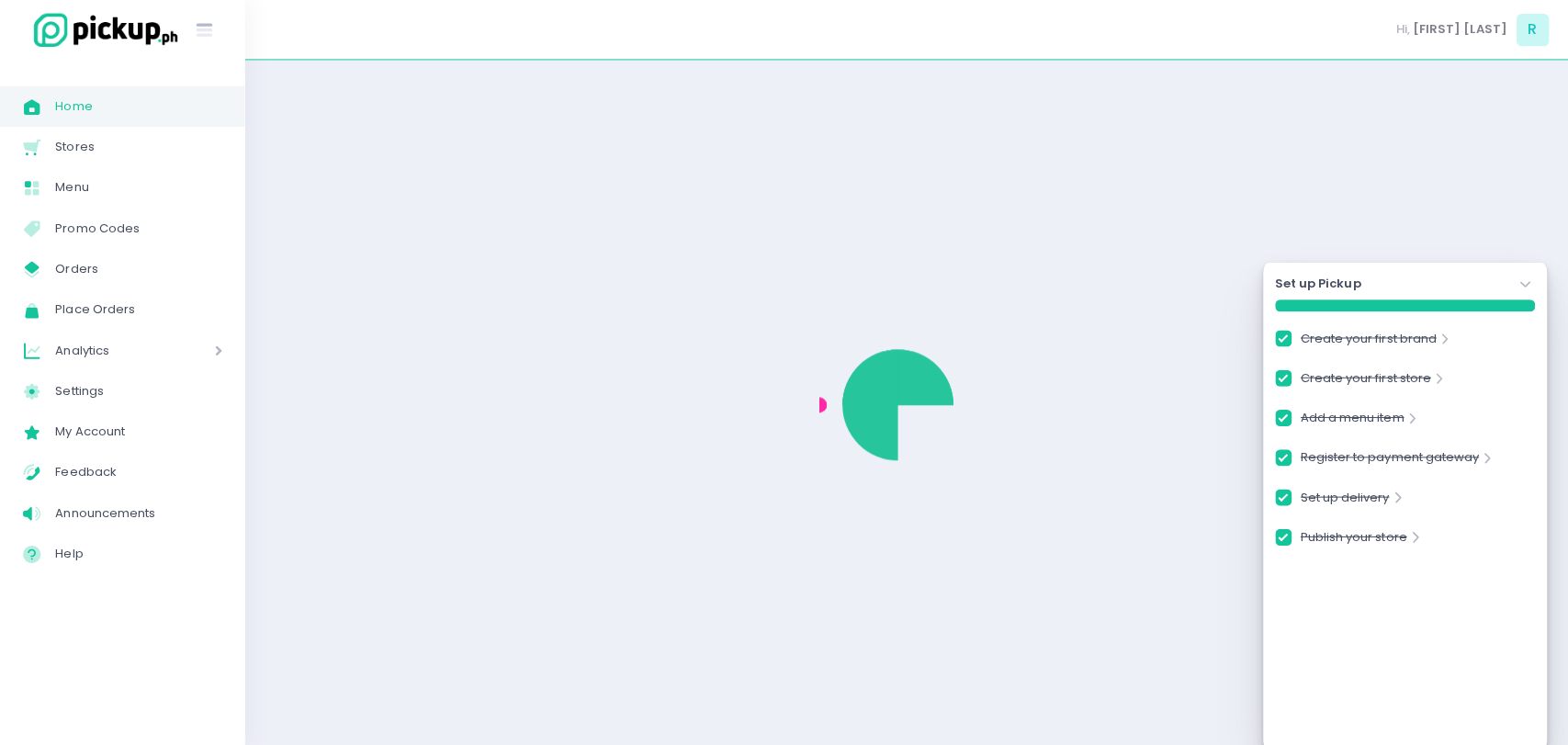 checkbox on "true" 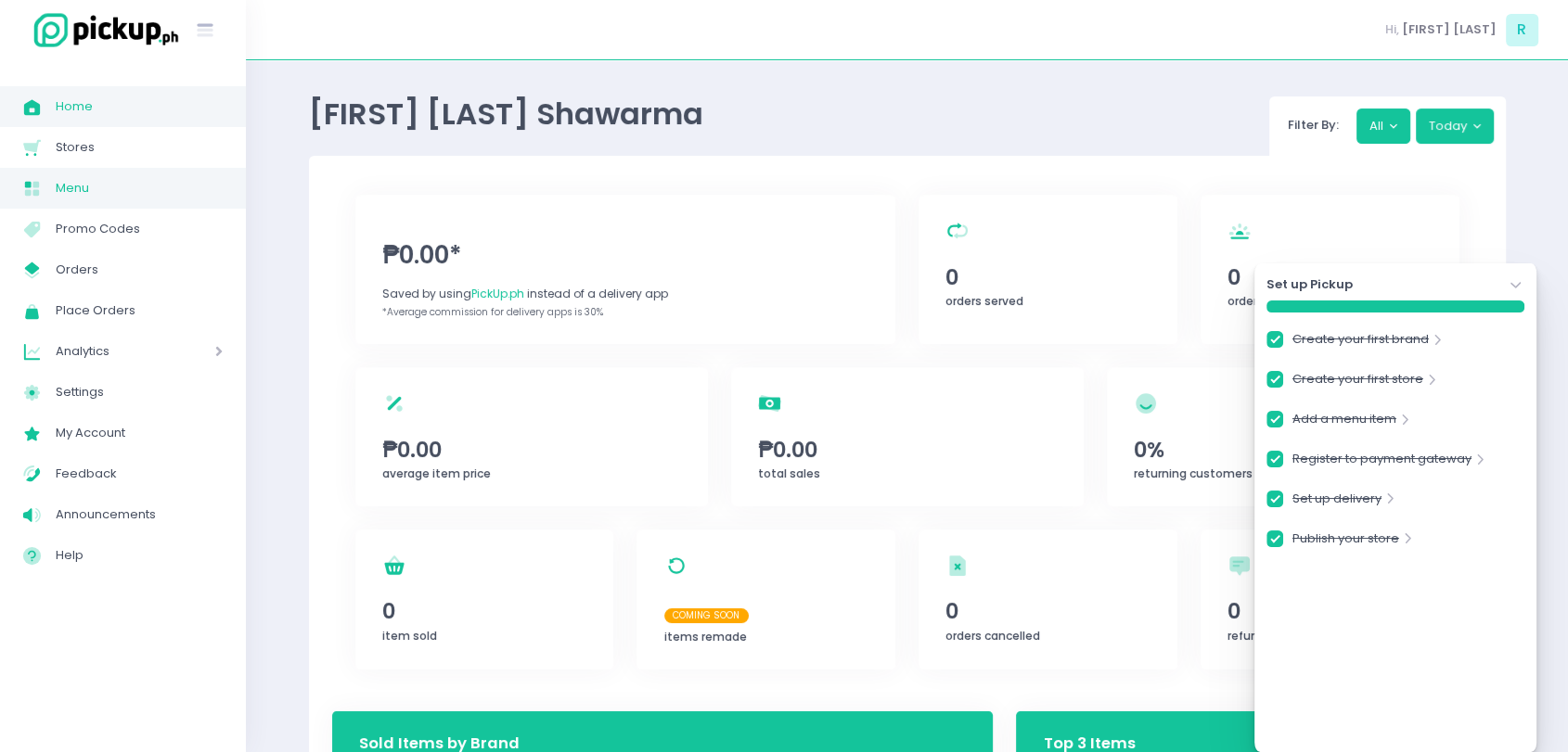 click on "Menu" at bounding box center [139, 188] 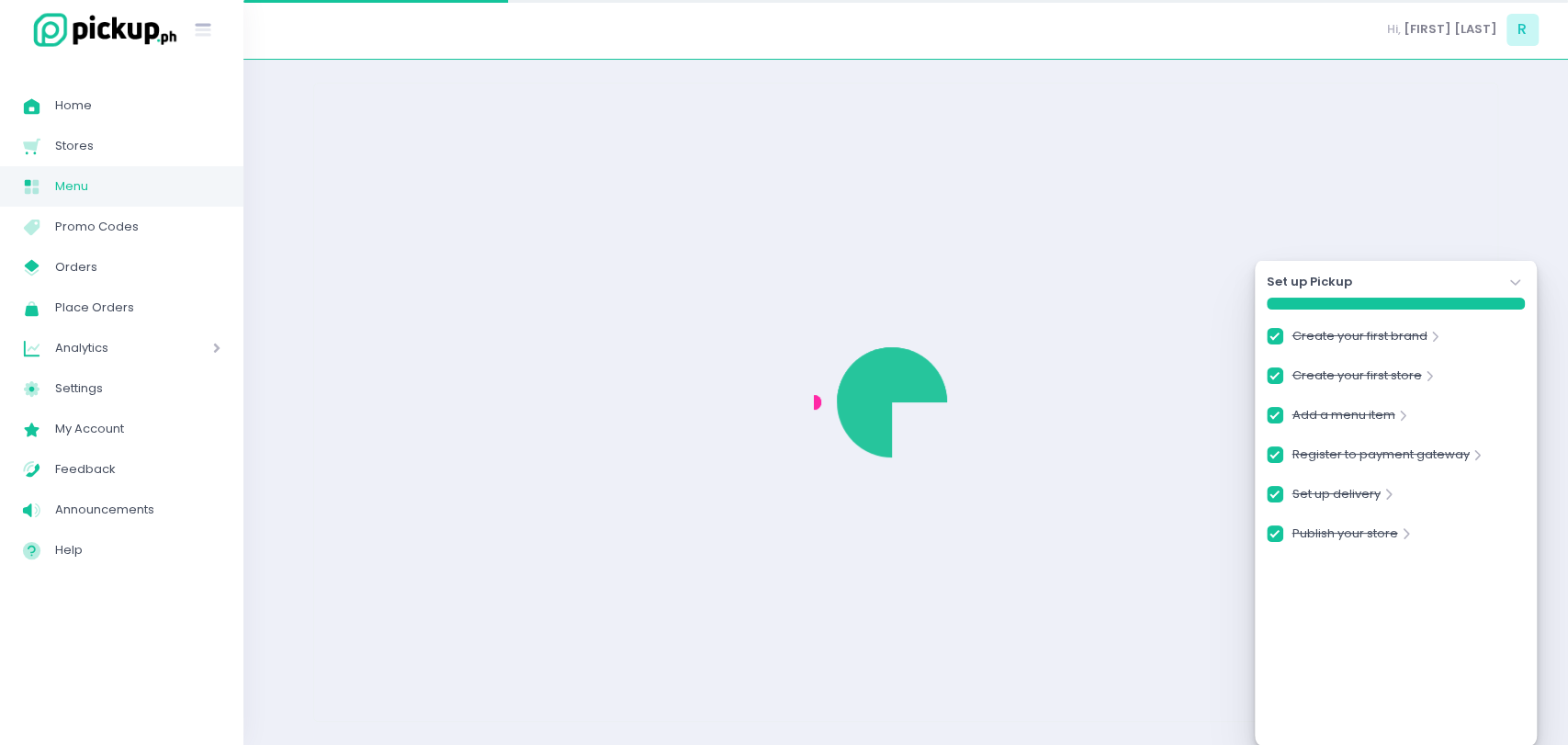 checkbox on "true" 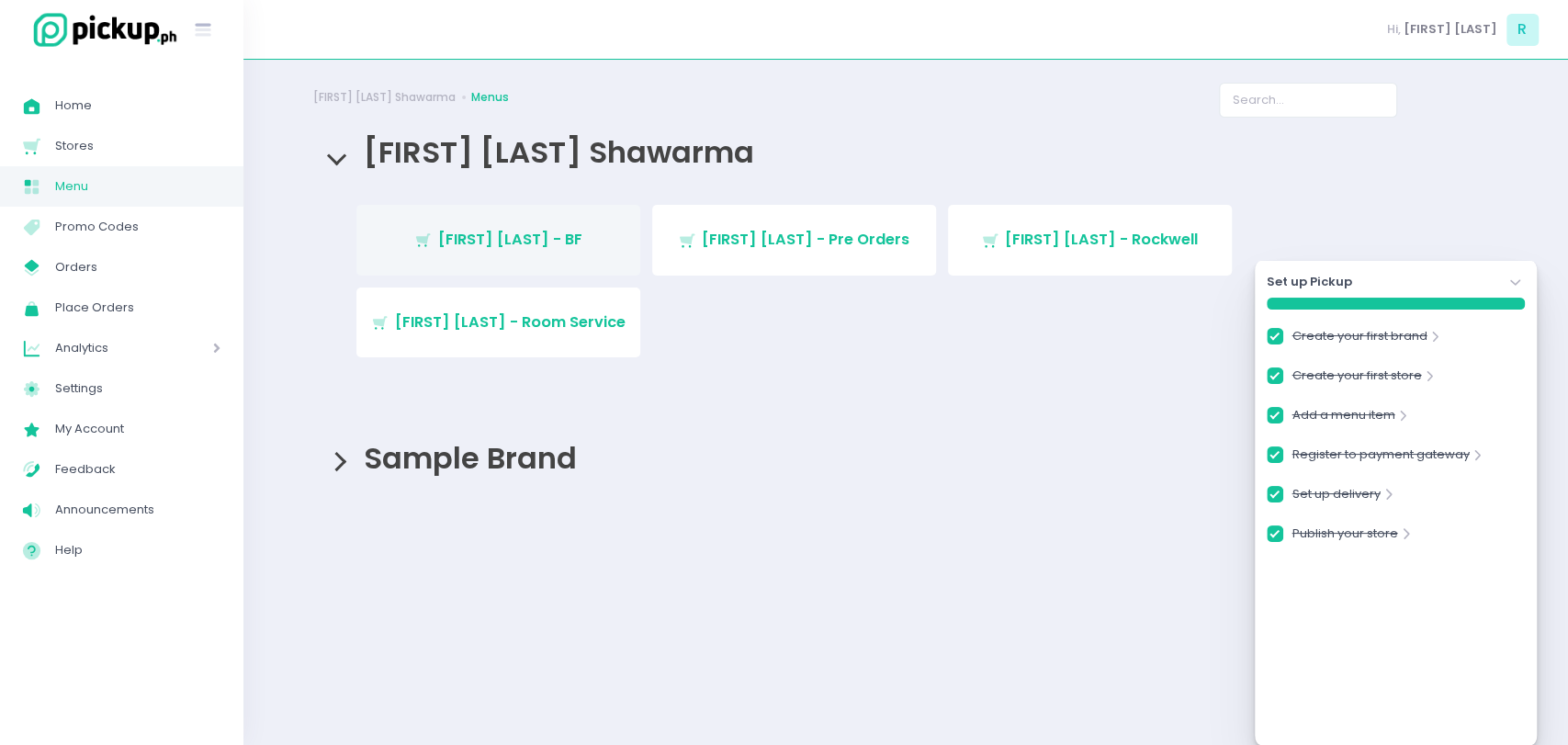 click on "Stockholm-icons / Shopping / Cart1 Created with Sketch. [FIRST] [LAST] - BF" at bounding box center [498, 240] 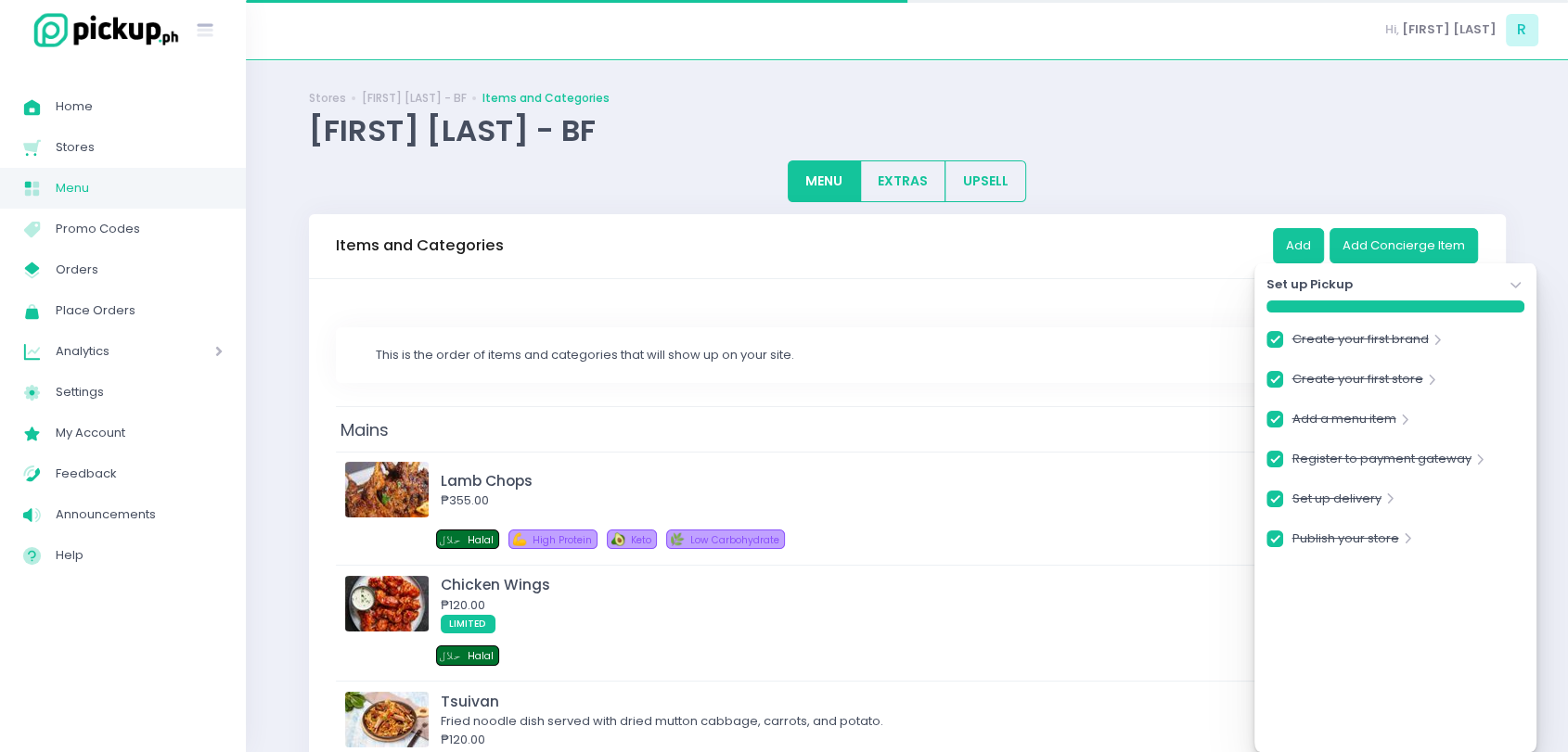 checkbox on "true" 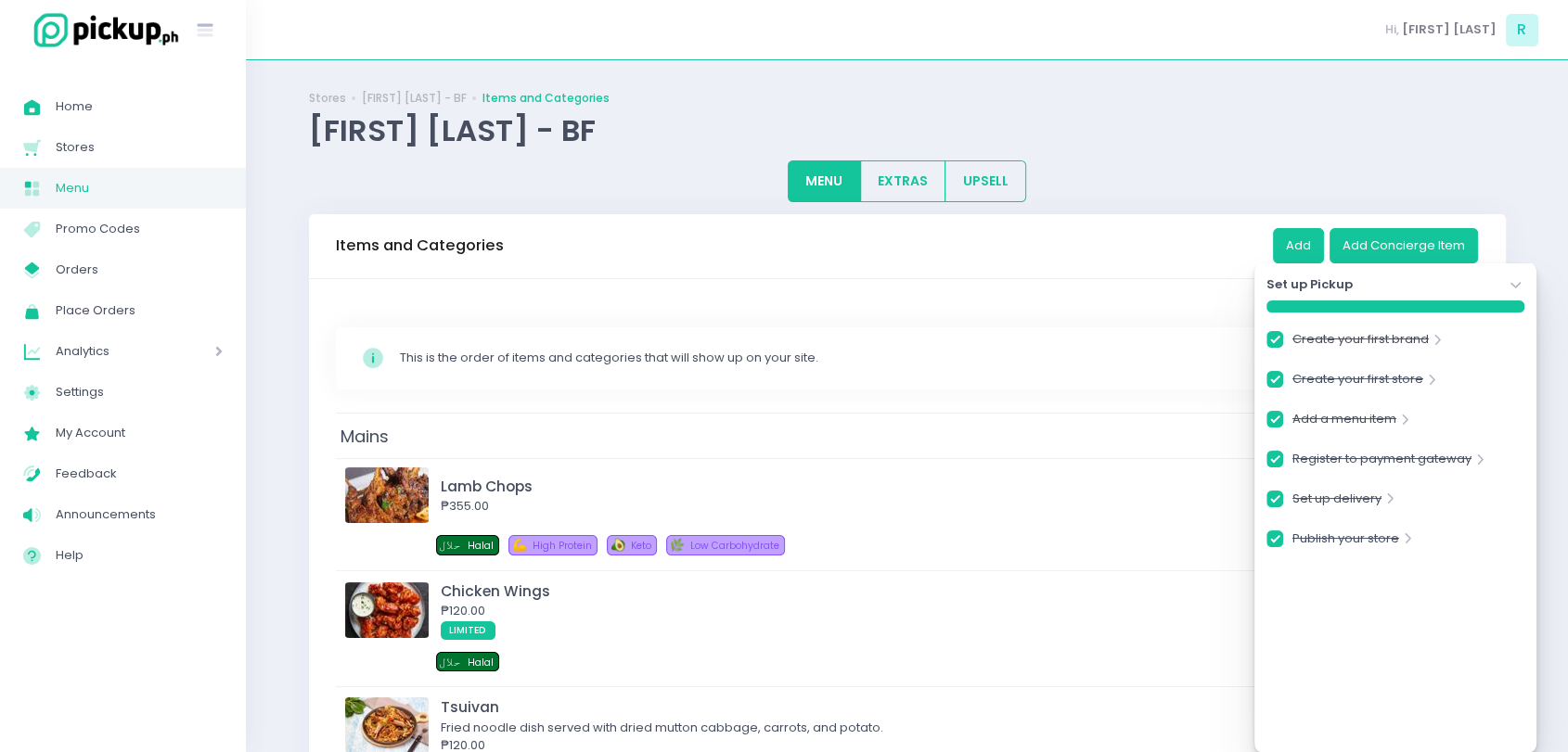 click on "Stockholm-icons / Navigation / Angle-down Created with Sketch." 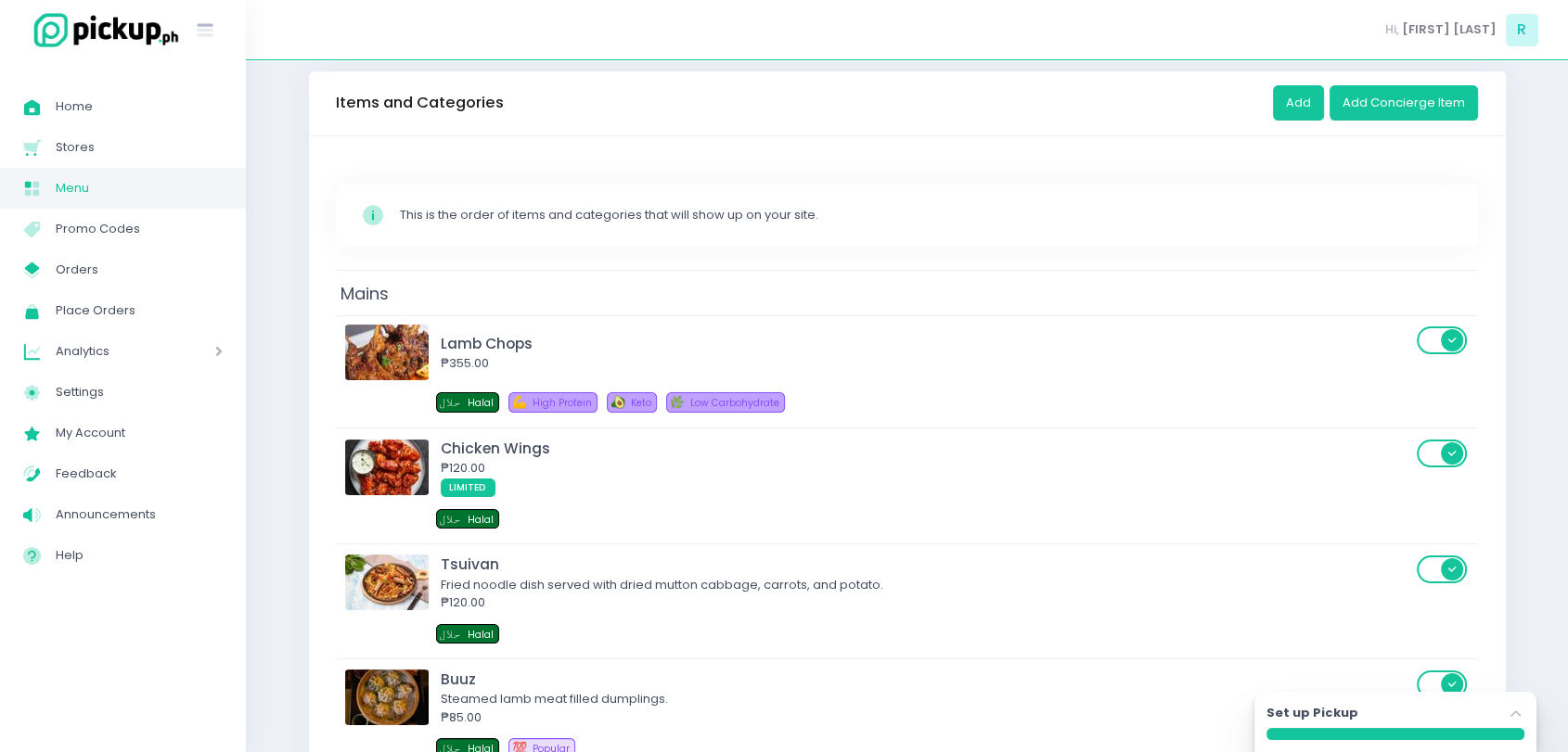 scroll, scrollTop: 142, scrollLeft: 0, axis: vertical 